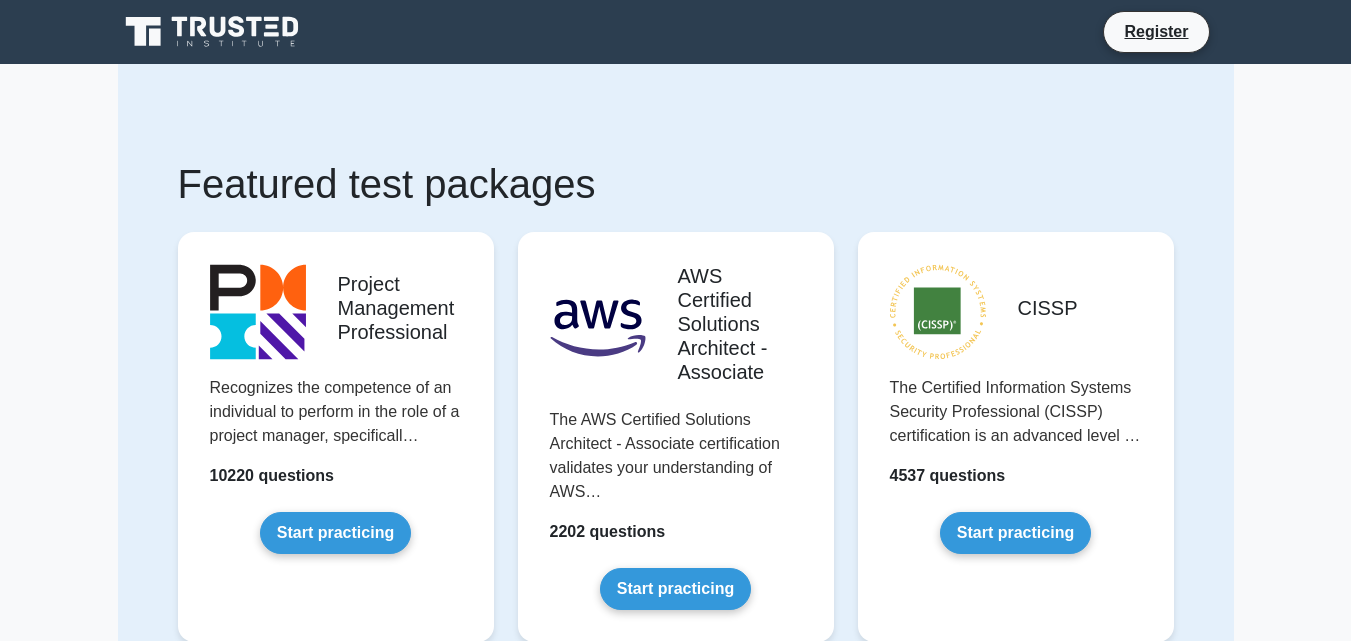 scroll, scrollTop: 0, scrollLeft: 0, axis: both 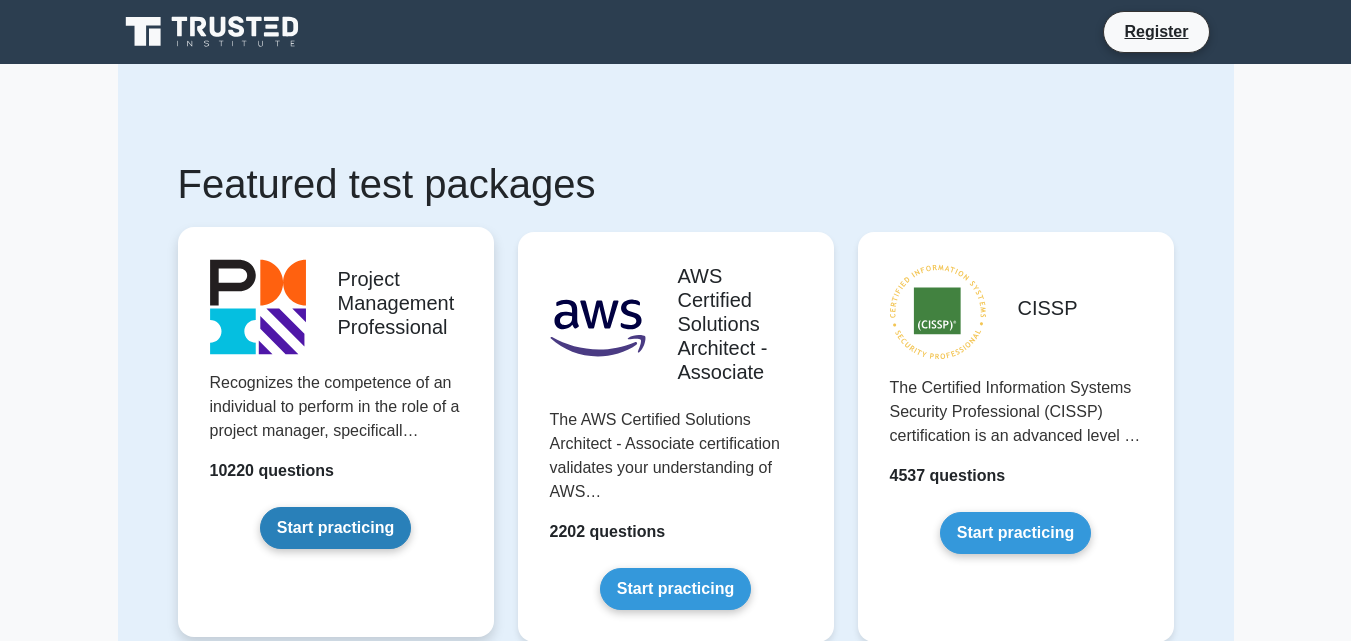 click on "Start practicing" at bounding box center [335, 528] 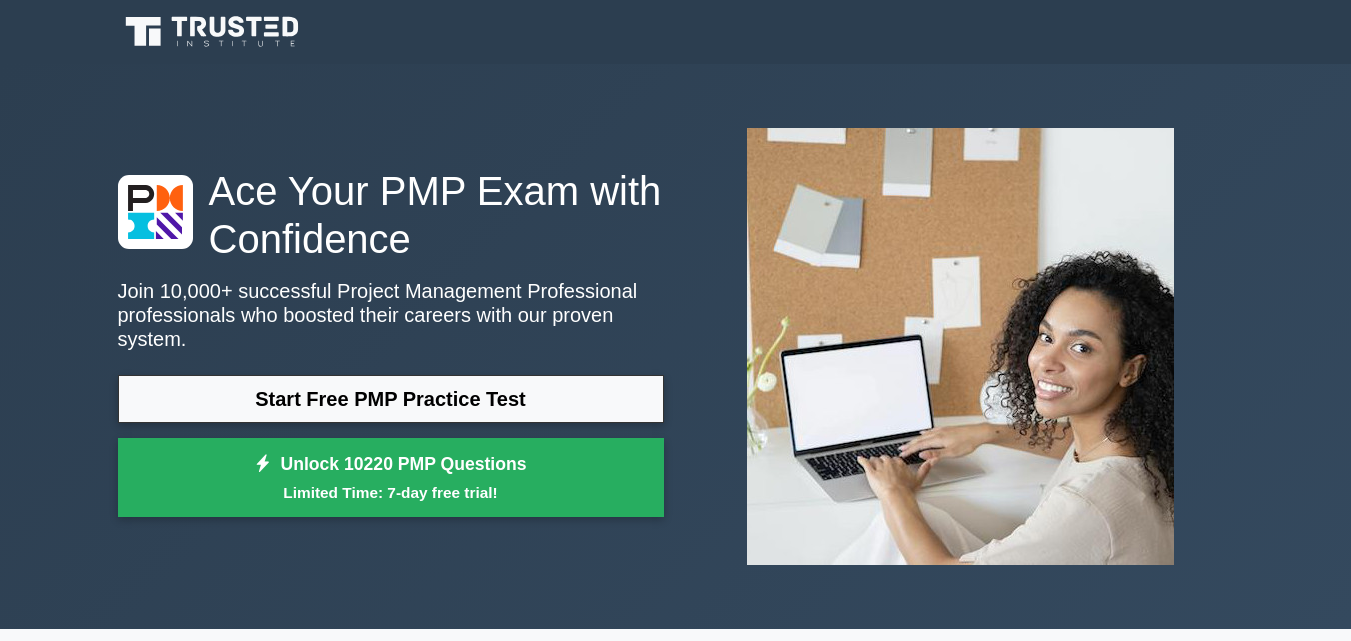 scroll, scrollTop: 0, scrollLeft: 0, axis: both 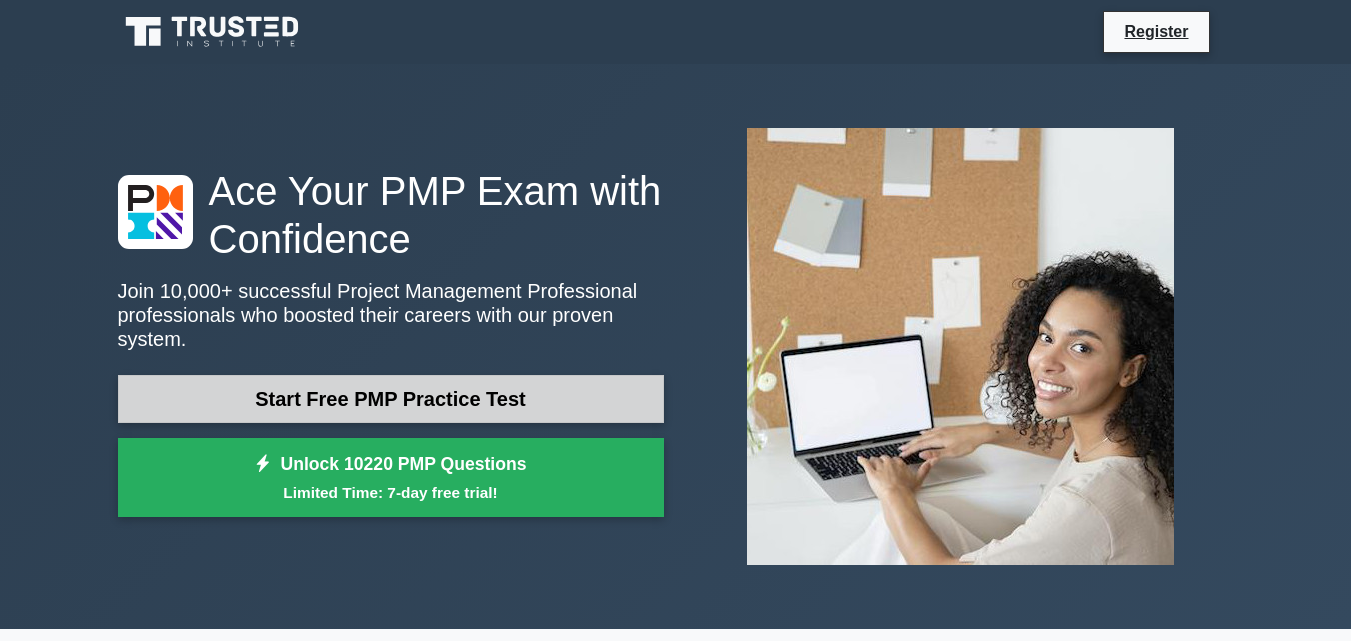 click on "Start Free PMP Practice Test" at bounding box center [391, 399] 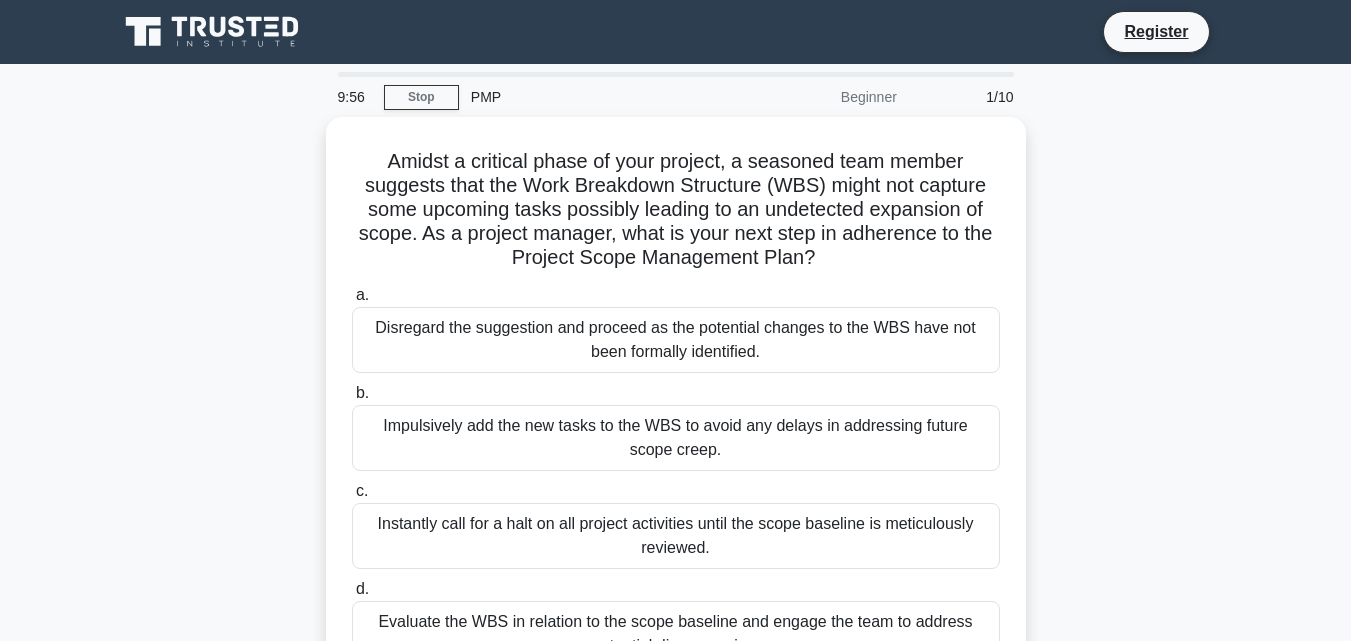 scroll, scrollTop: 0, scrollLeft: 0, axis: both 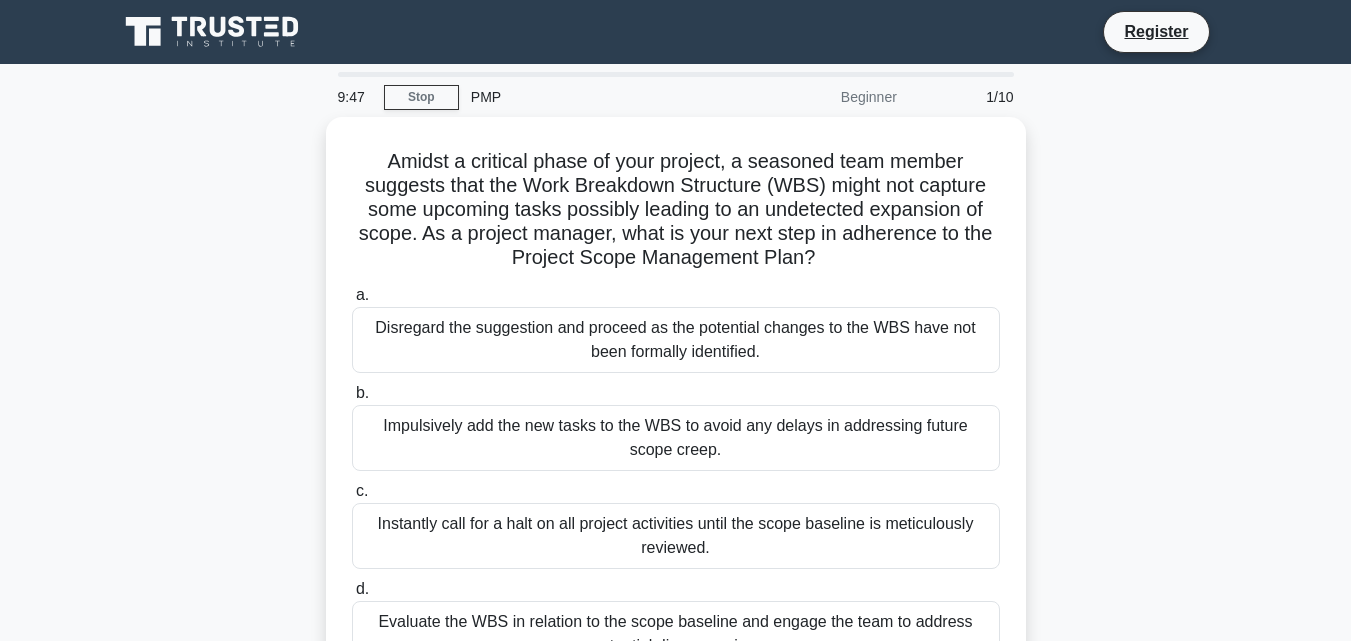 click at bounding box center (676, 74) 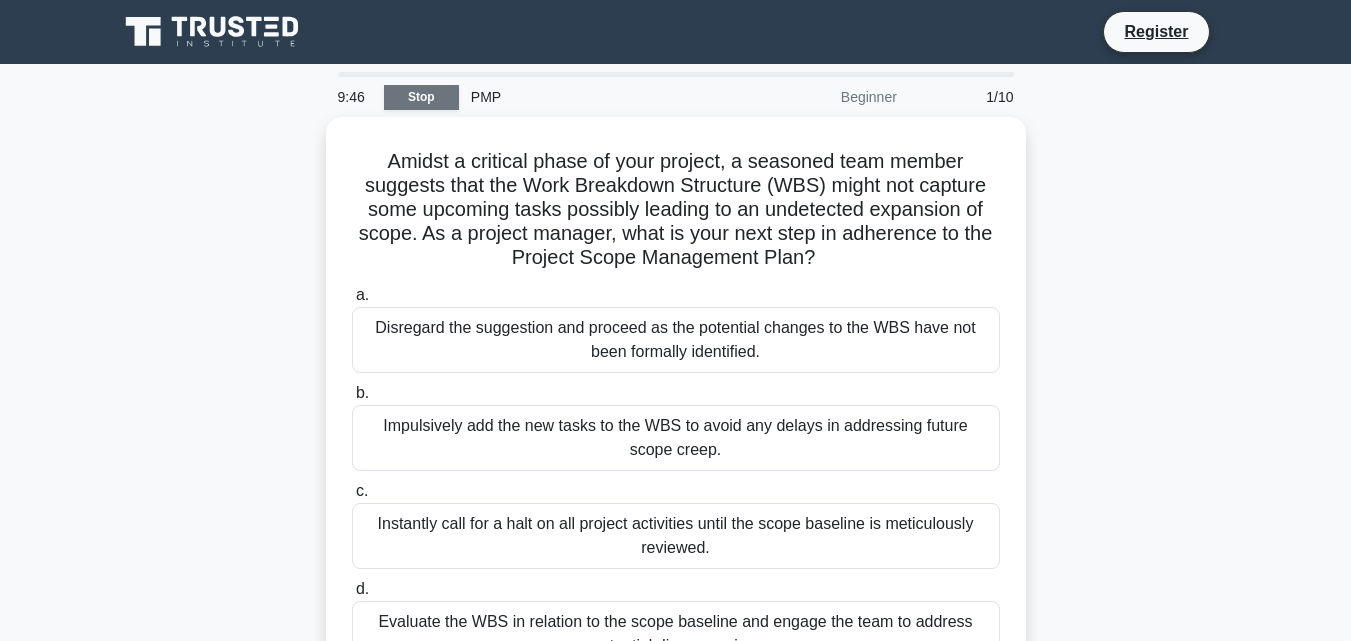 click on "Stop" at bounding box center (421, 97) 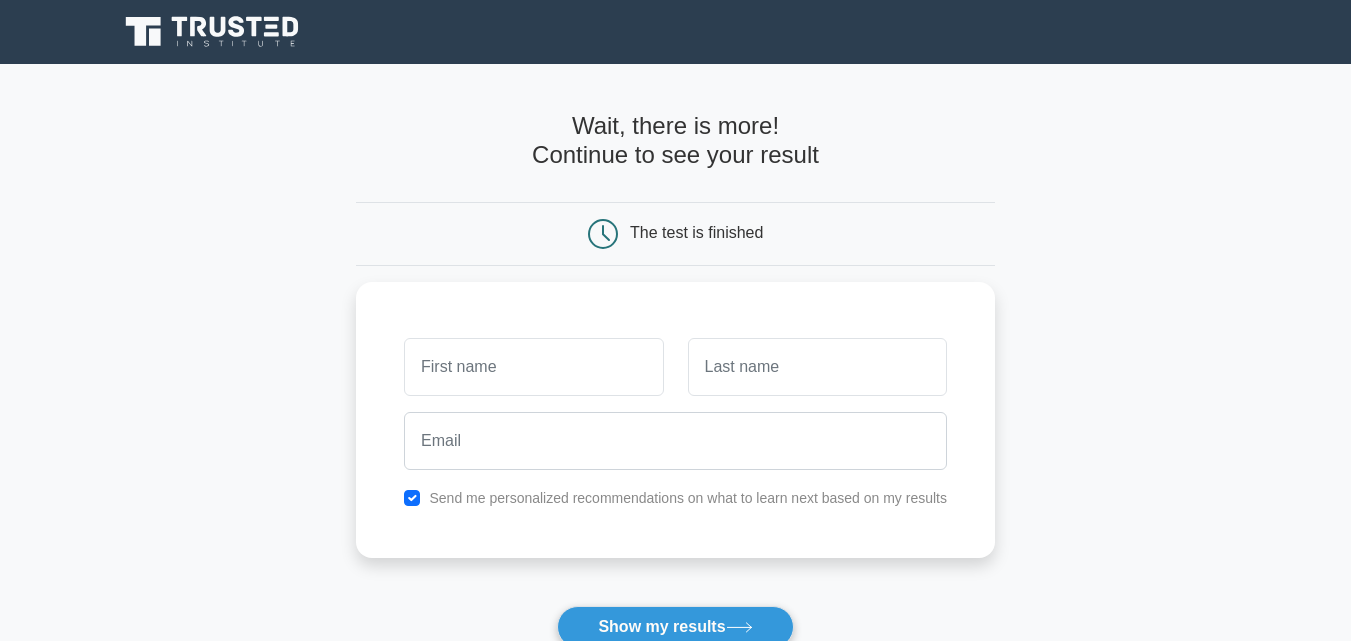 scroll, scrollTop: 0, scrollLeft: 0, axis: both 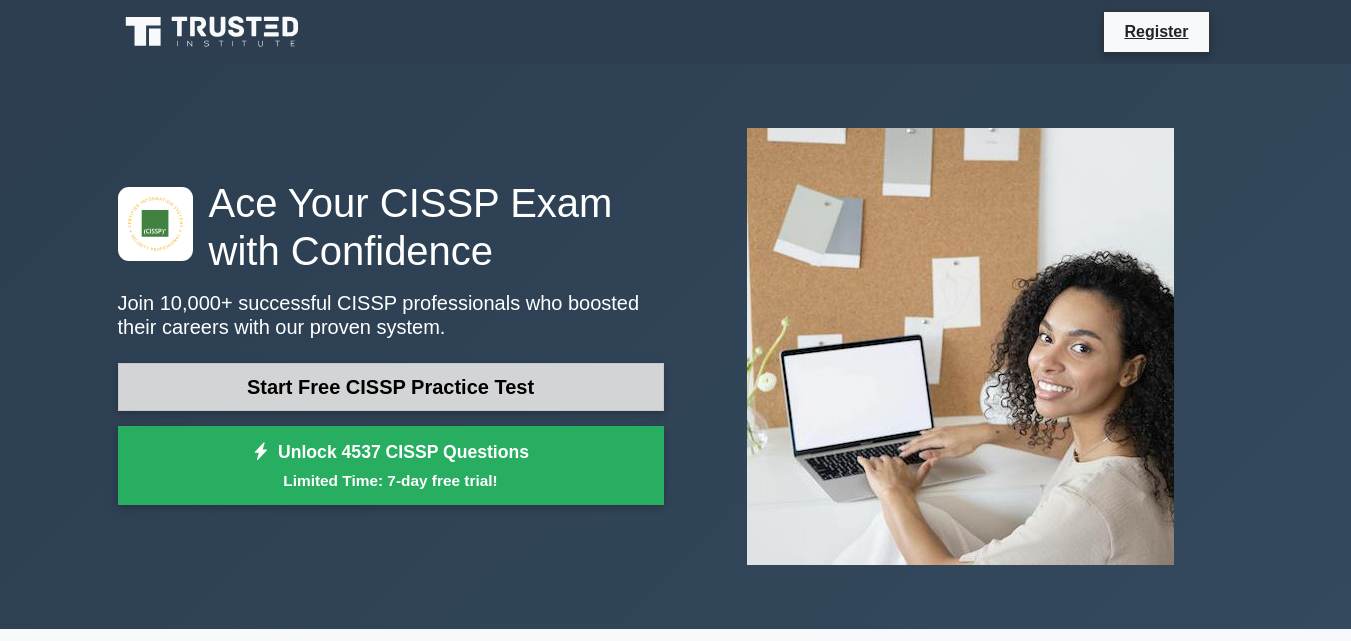 click on "Start Free CISSP Practice Test" at bounding box center [391, 387] 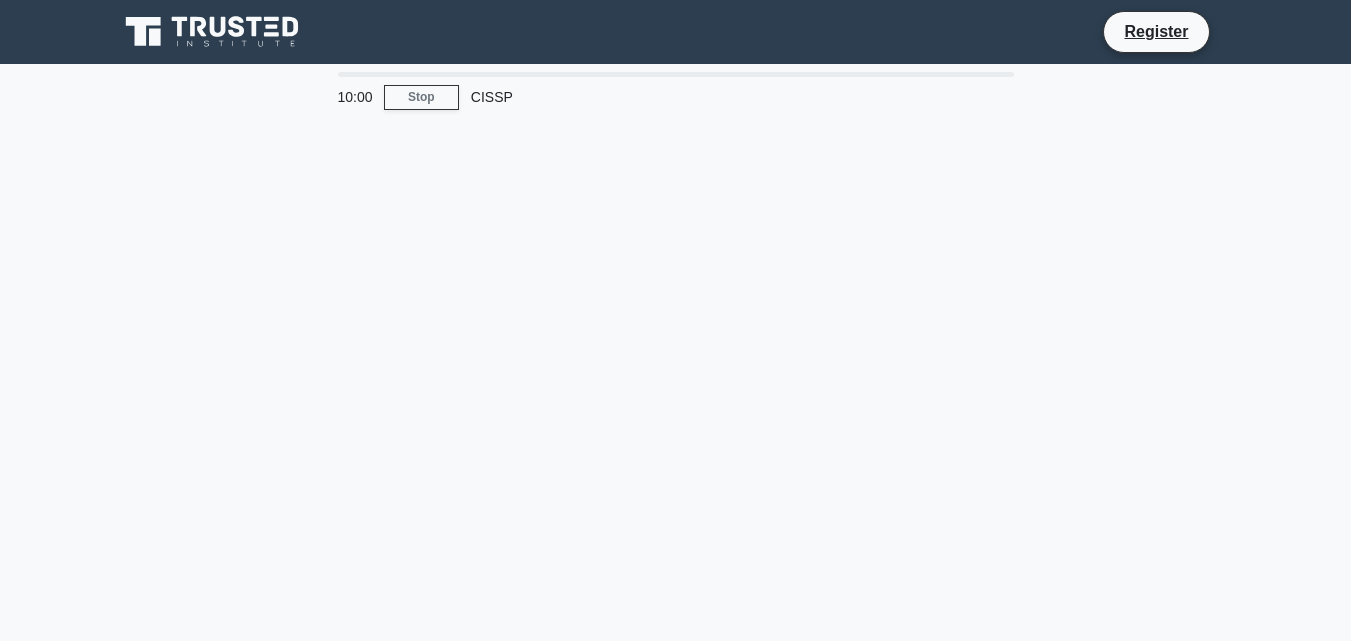 scroll, scrollTop: 0, scrollLeft: 0, axis: both 